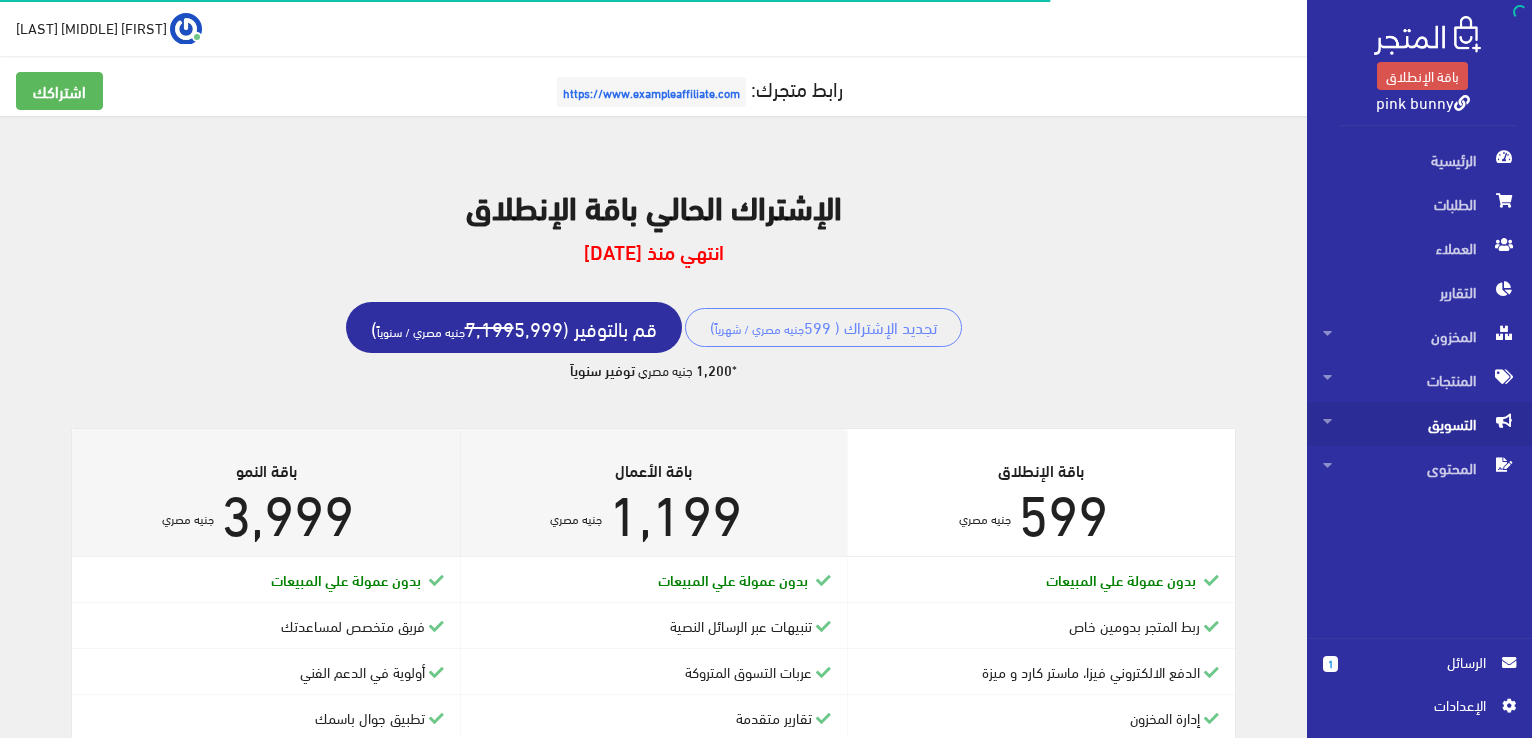 scroll, scrollTop: 0, scrollLeft: 0, axis: both 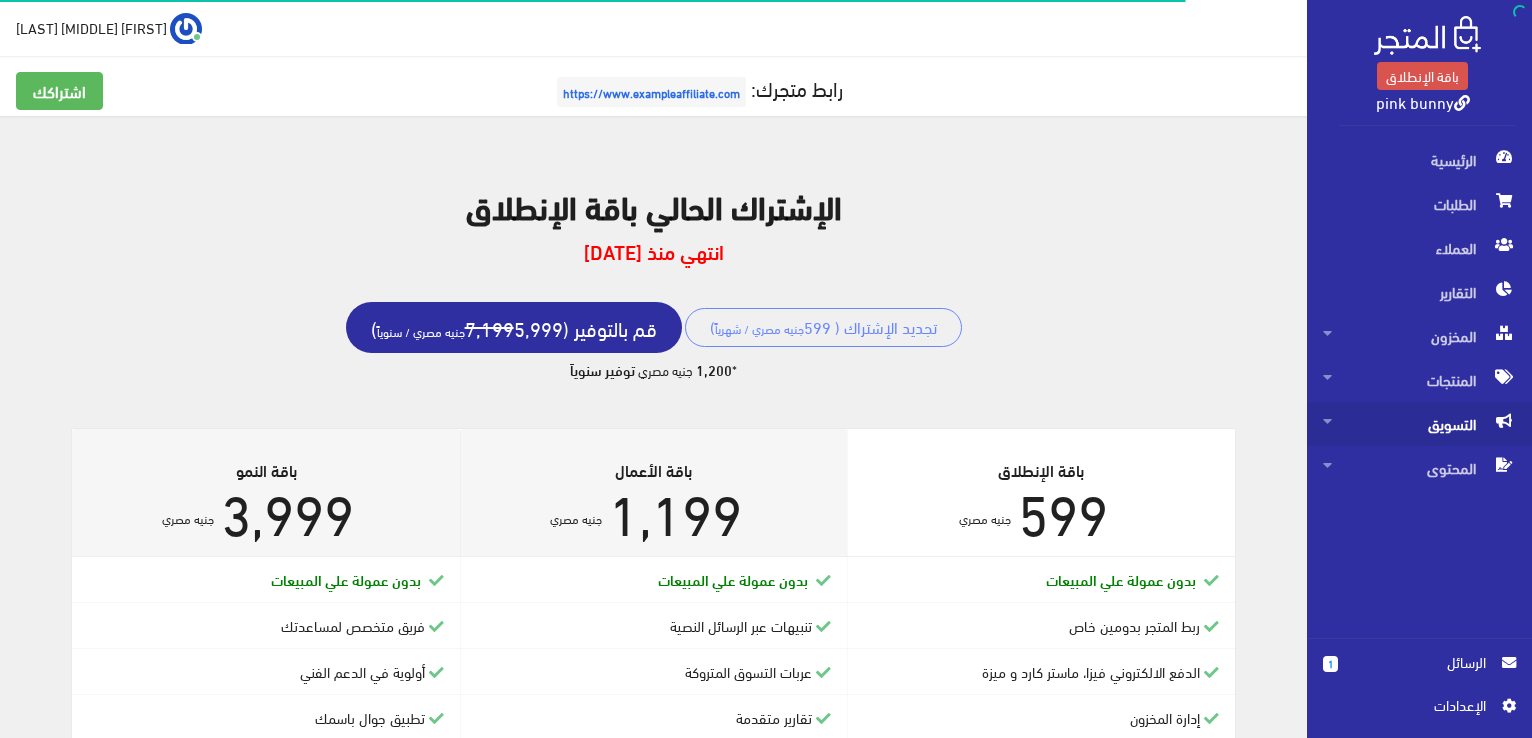 click on "التسويق" at bounding box center [1419, 424] 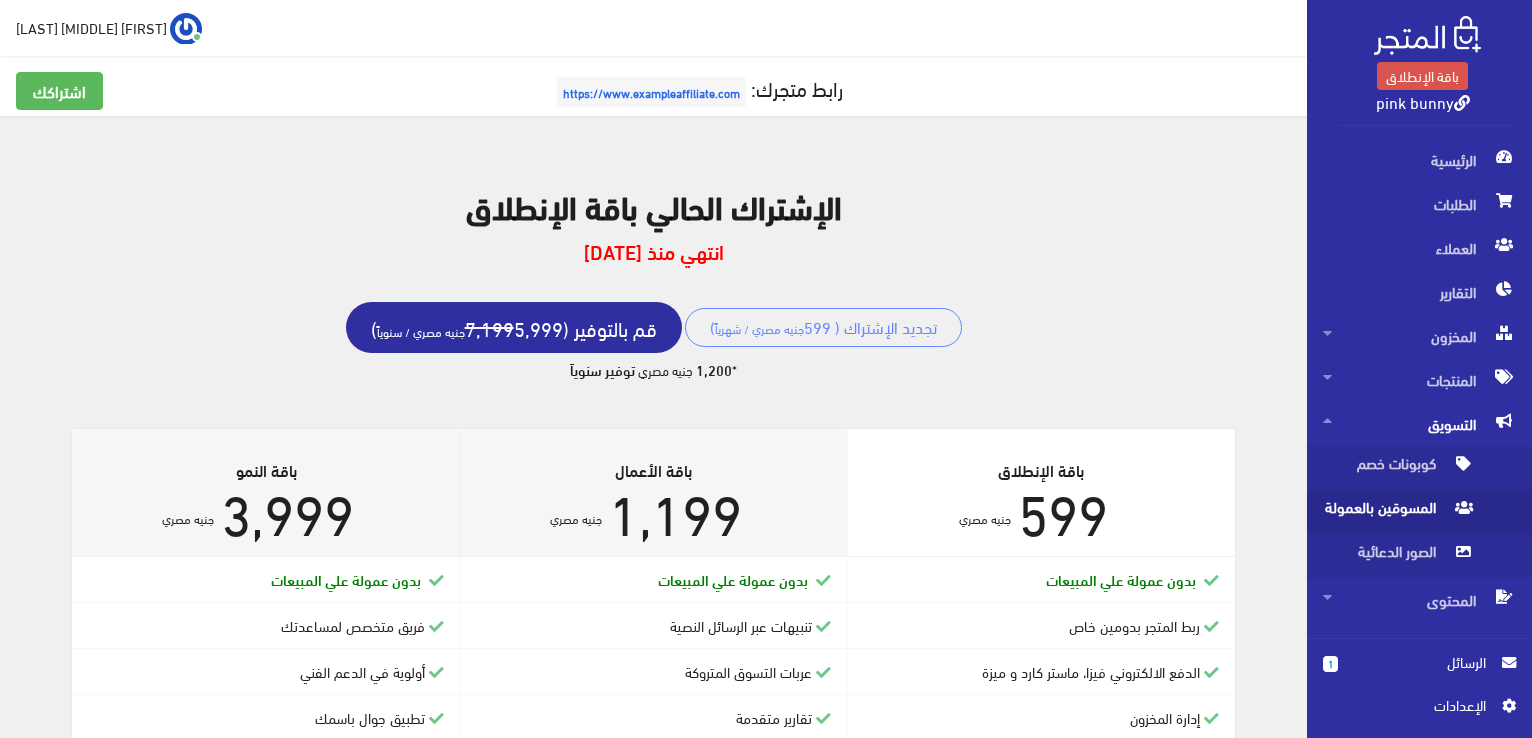 click on "المسوقين بالعمولة" at bounding box center (1399, 512) 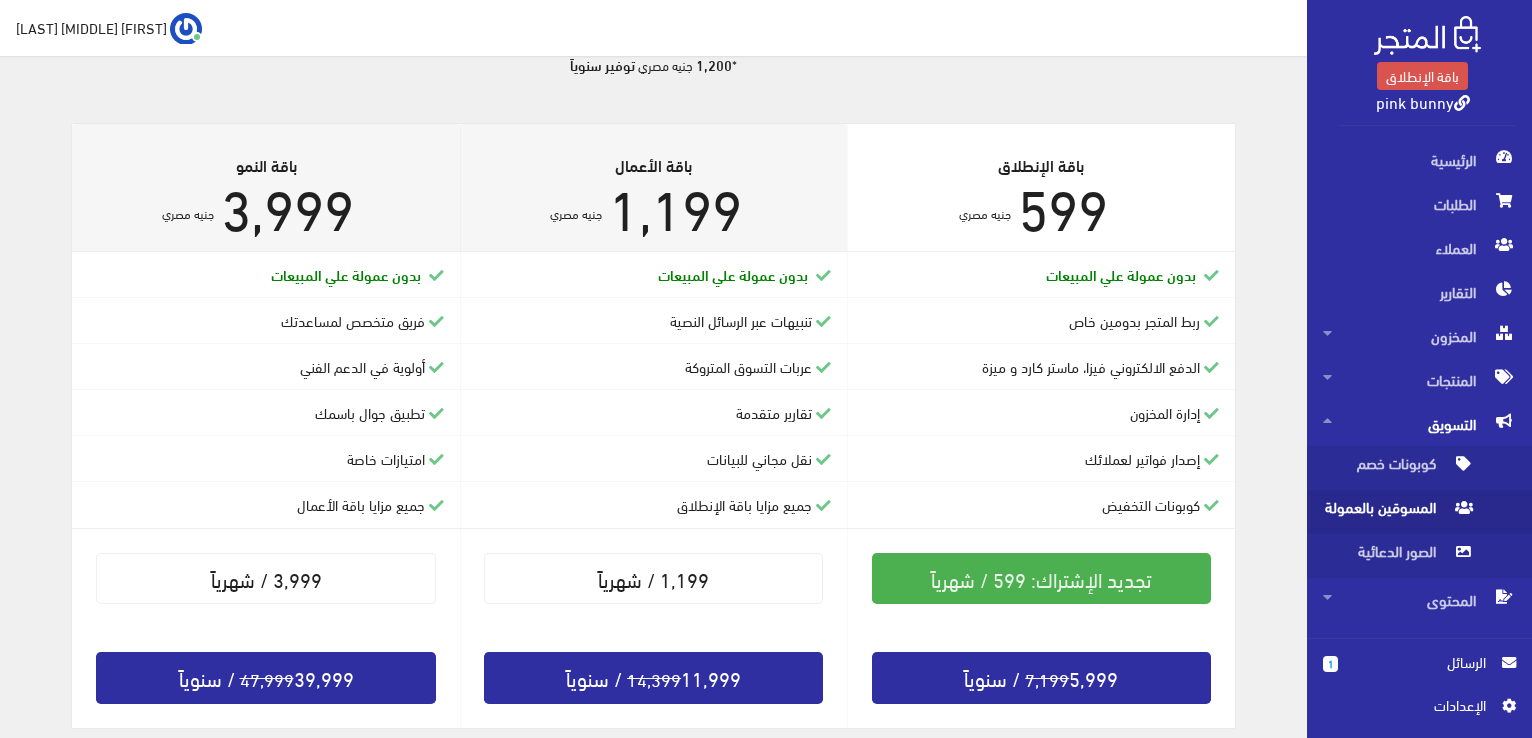 scroll, scrollTop: 304, scrollLeft: 0, axis: vertical 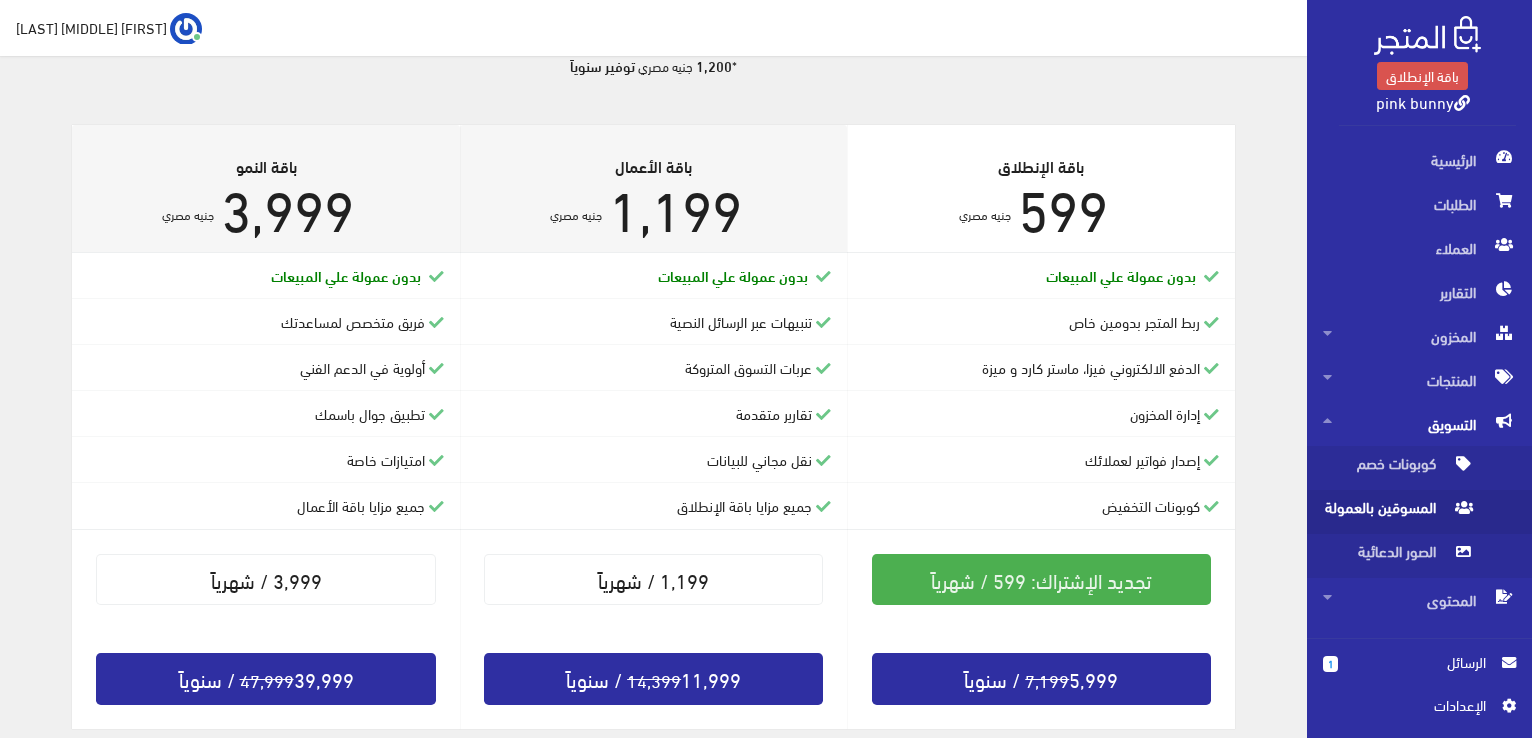 click on "المسوقين بالعمولة" at bounding box center (1399, 512) 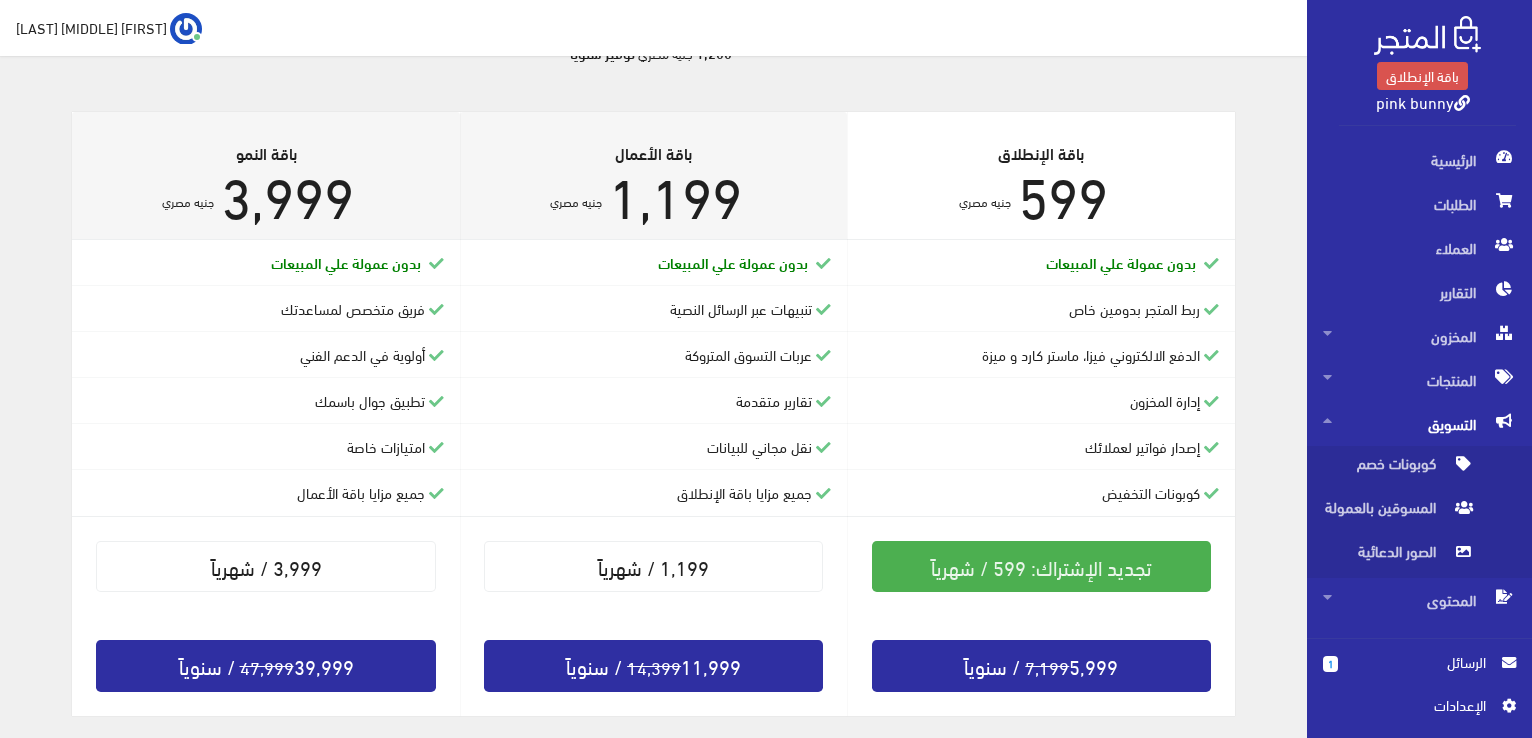 scroll, scrollTop: 400, scrollLeft: 0, axis: vertical 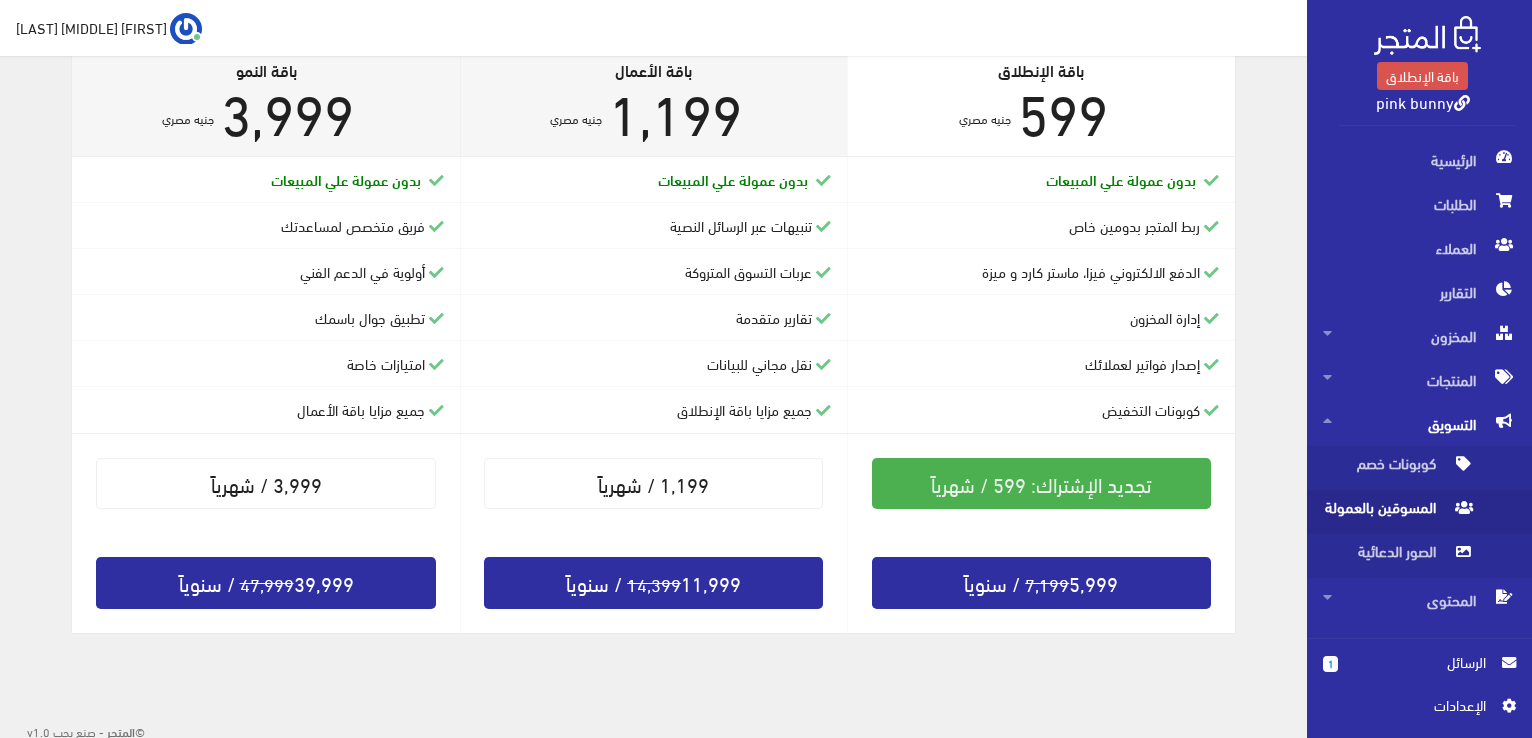 click on "المسوقين بالعمولة" at bounding box center [1399, 512] 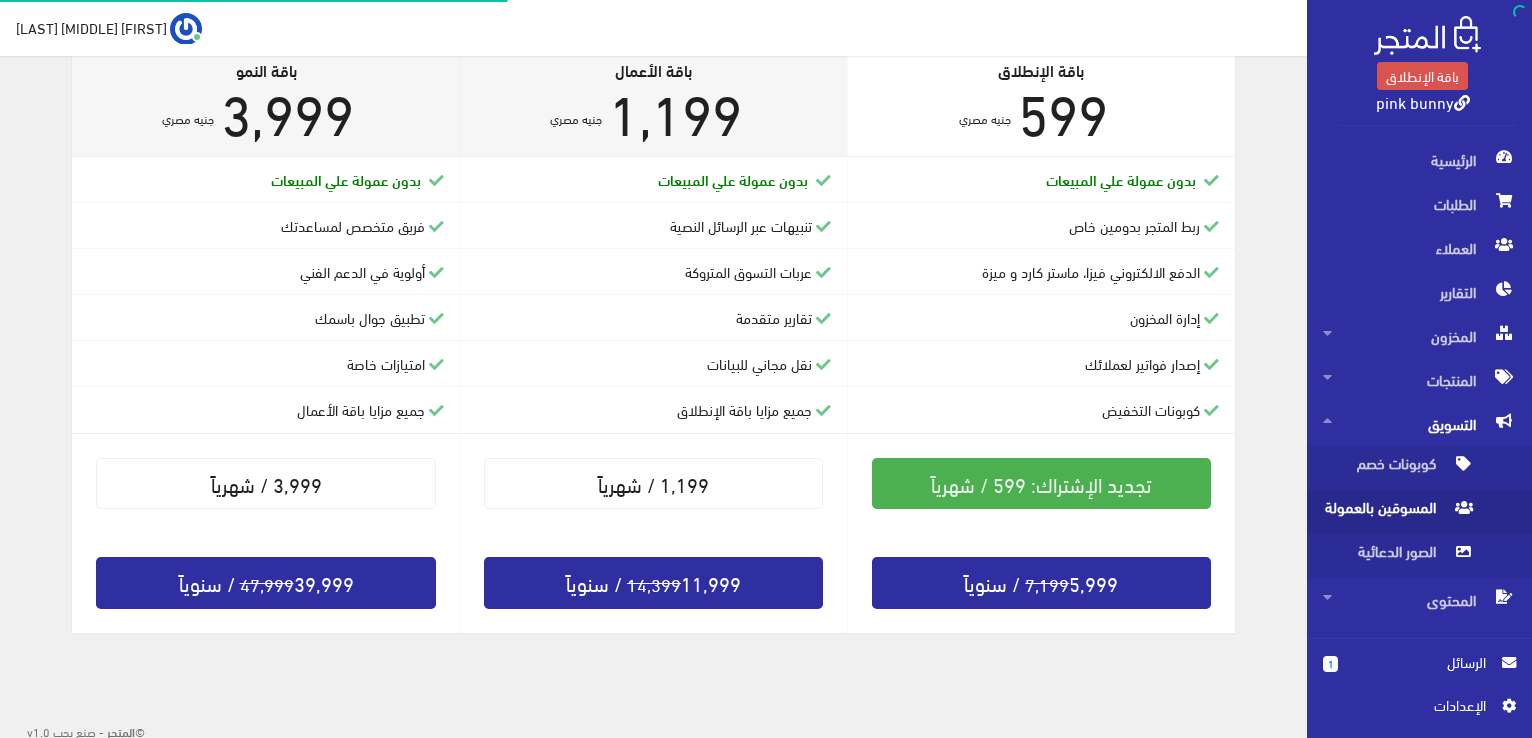 scroll, scrollTop: 0, scrollLeft: 0, axis: both 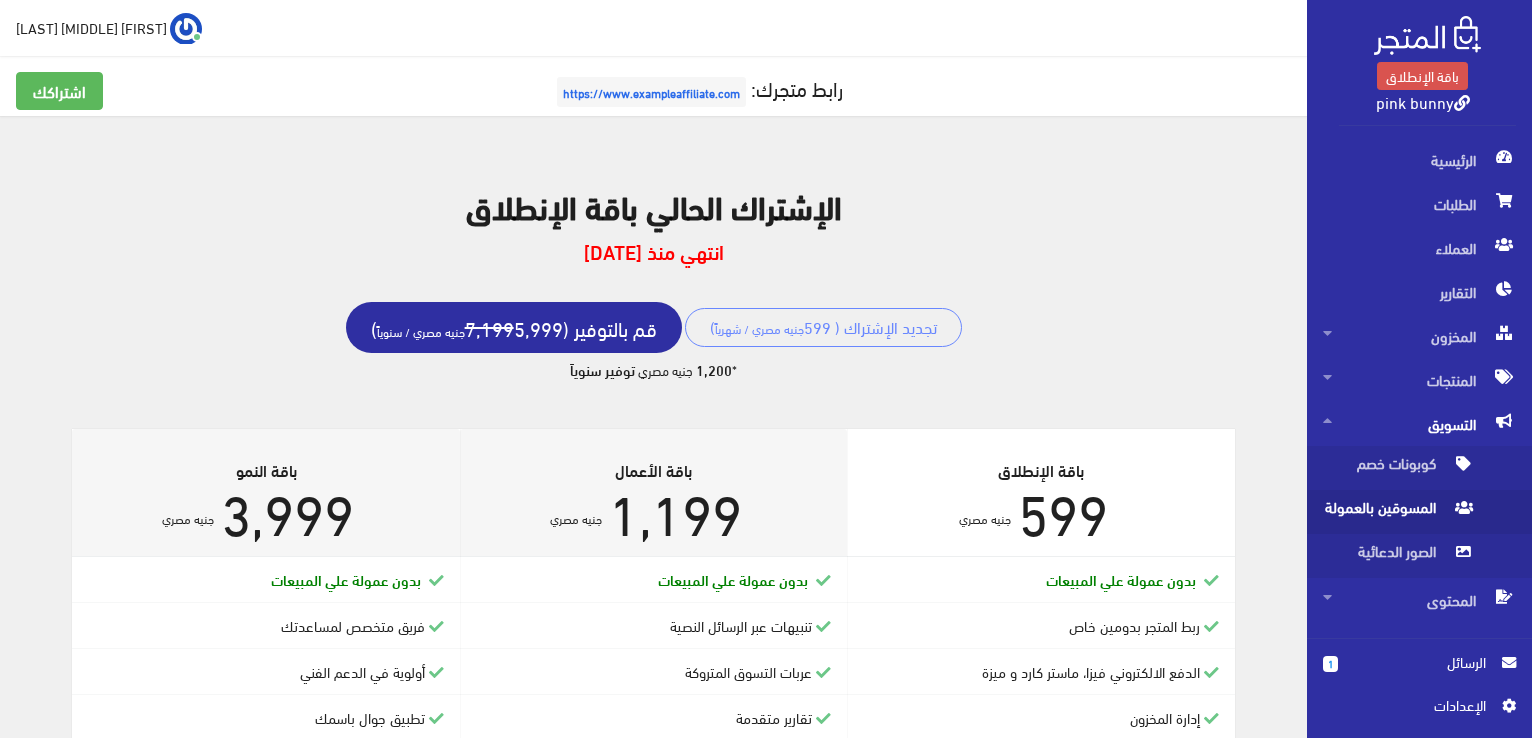click on "https://www.pinkbunnyaffiliate.com" at bounding box center (651, 92) 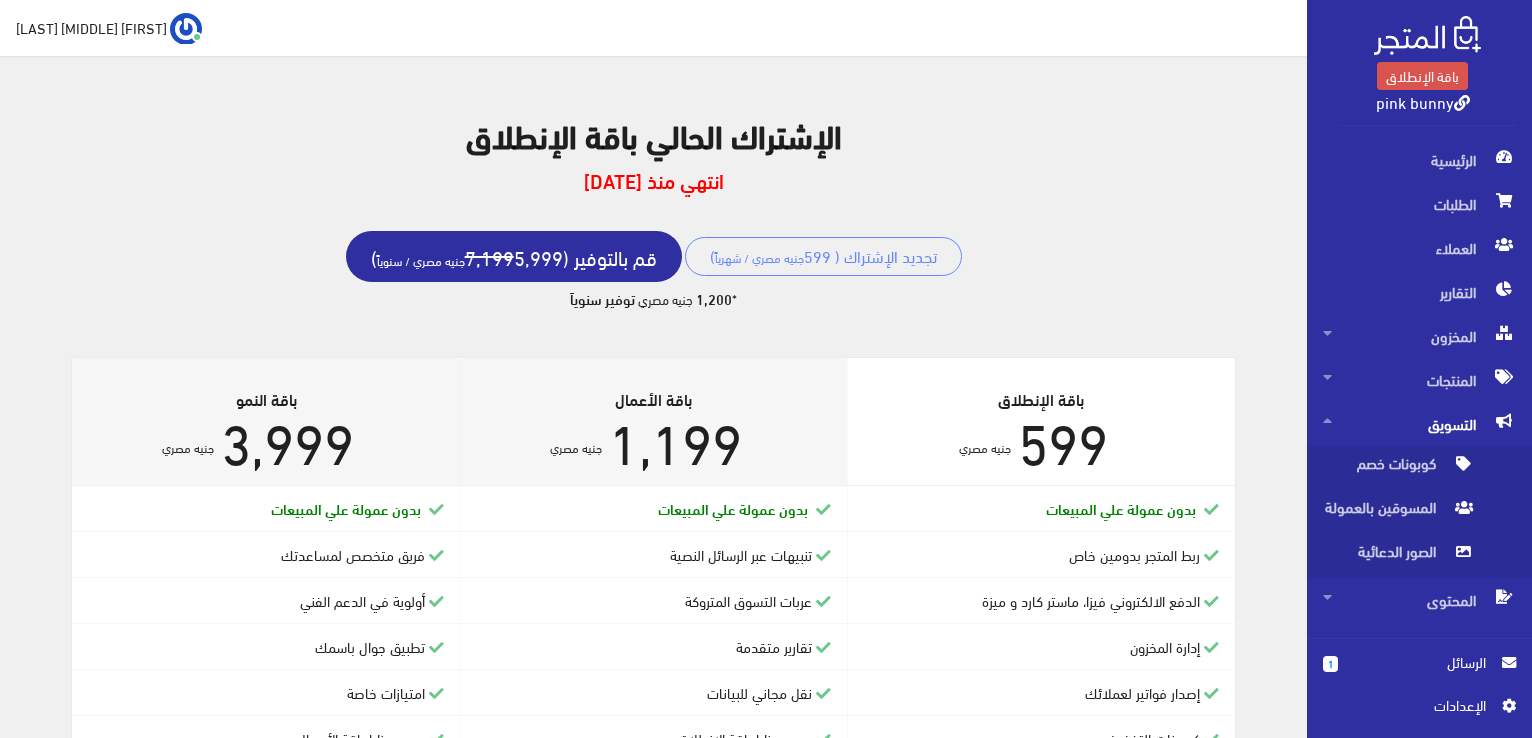 scroll, scrollTop: 200, scrollLeft: 0, axis: vertical 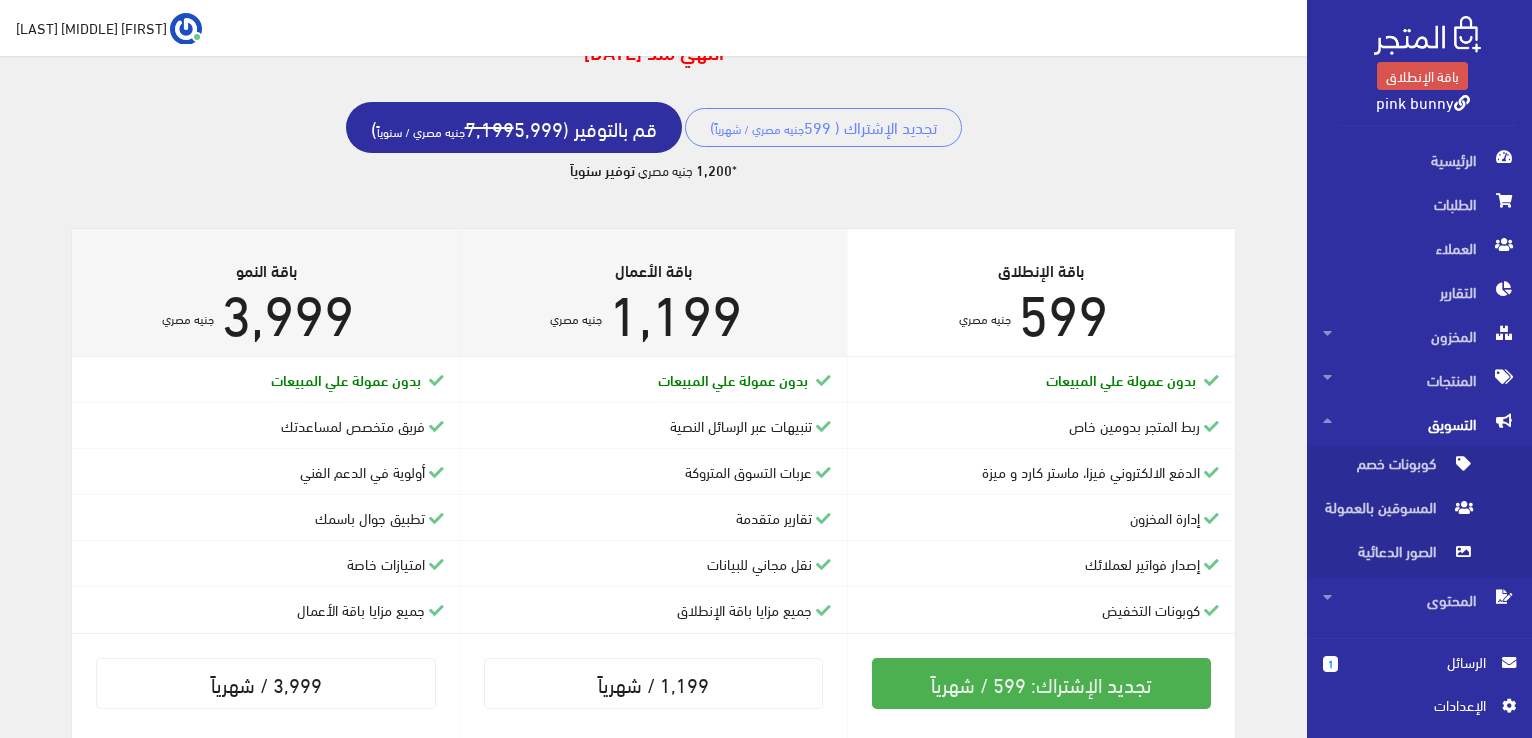 click on "الرسائل" at bounding box center (1420, 662) 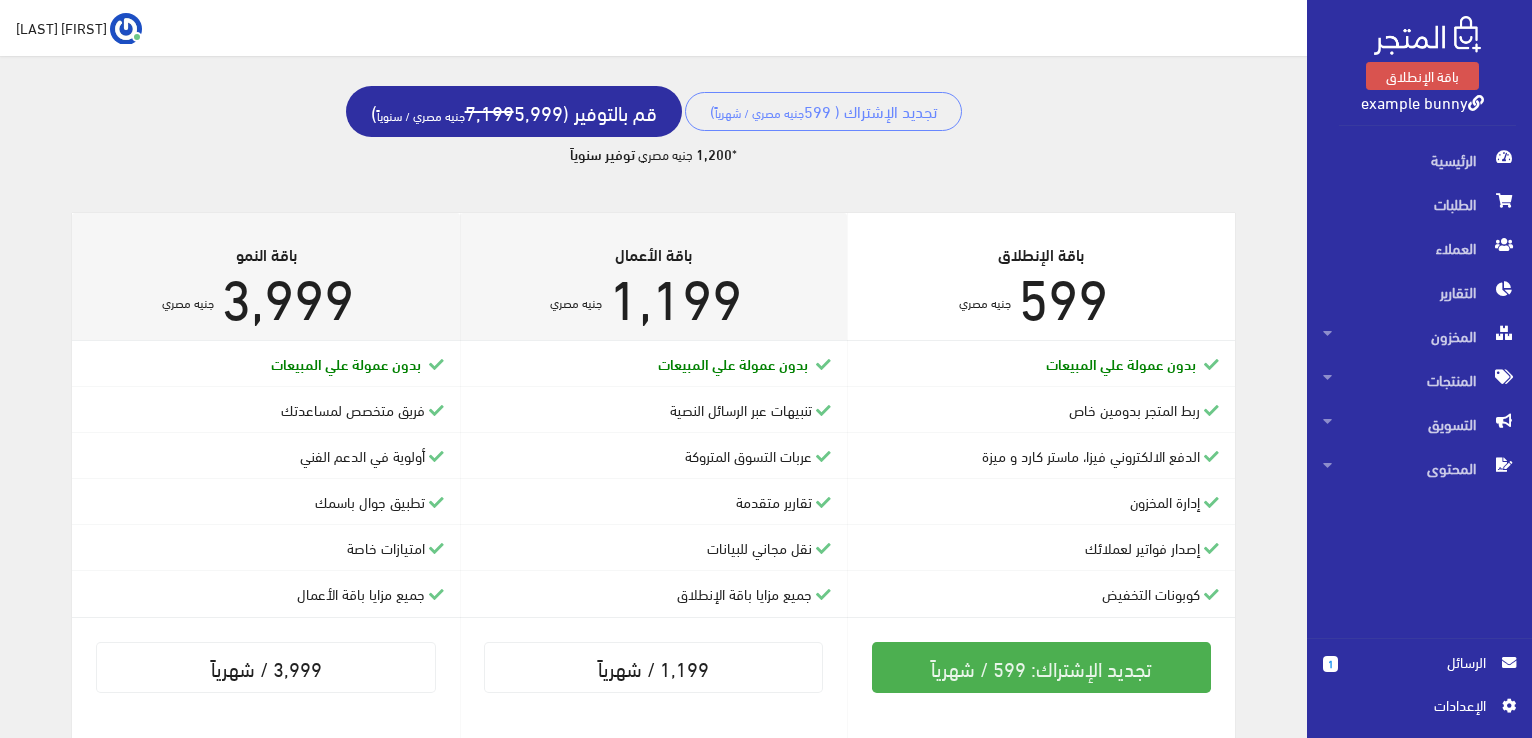 scroll, scrollTop: 404, scrollLeft: 0, axis: vertical 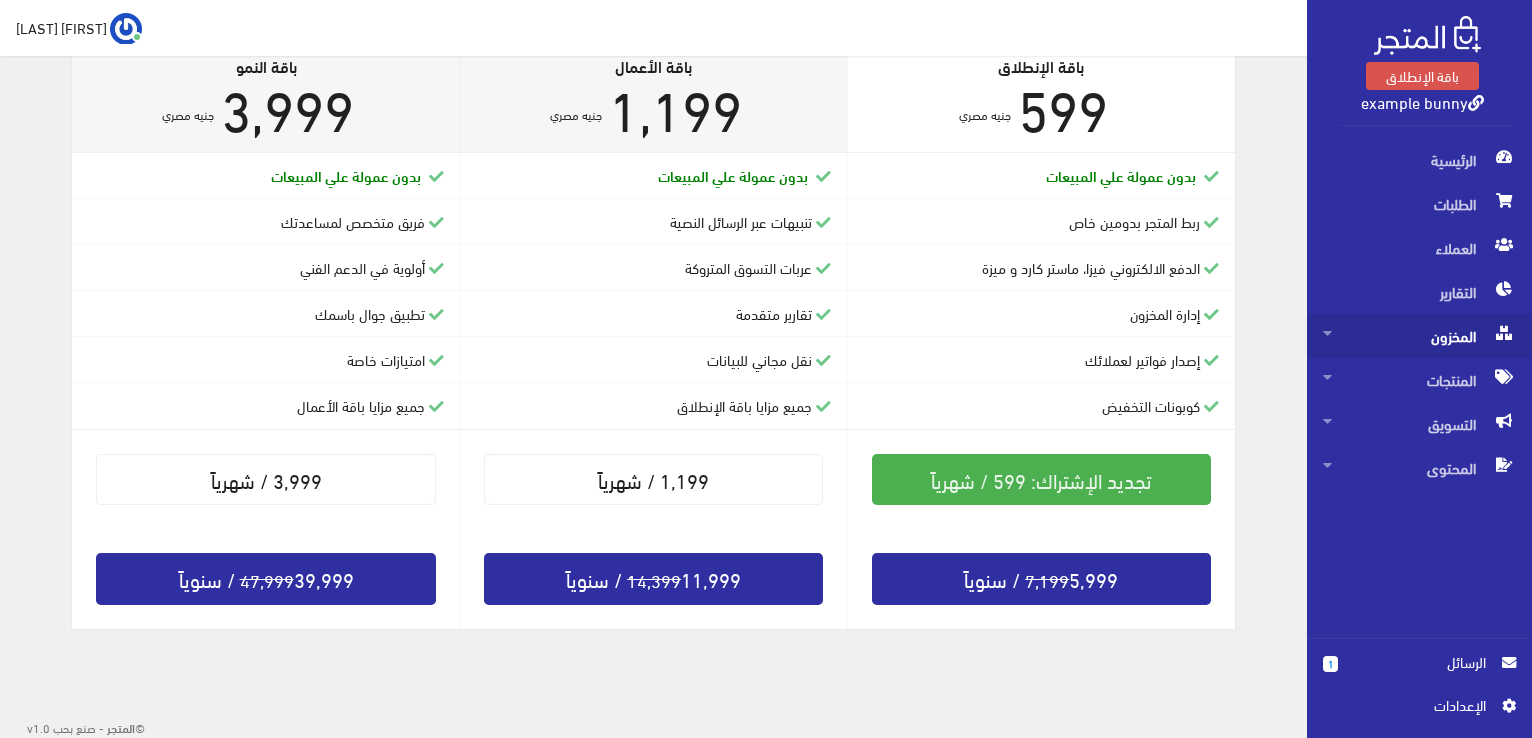 click on "المخزون" at bounding box center [1419, 336] 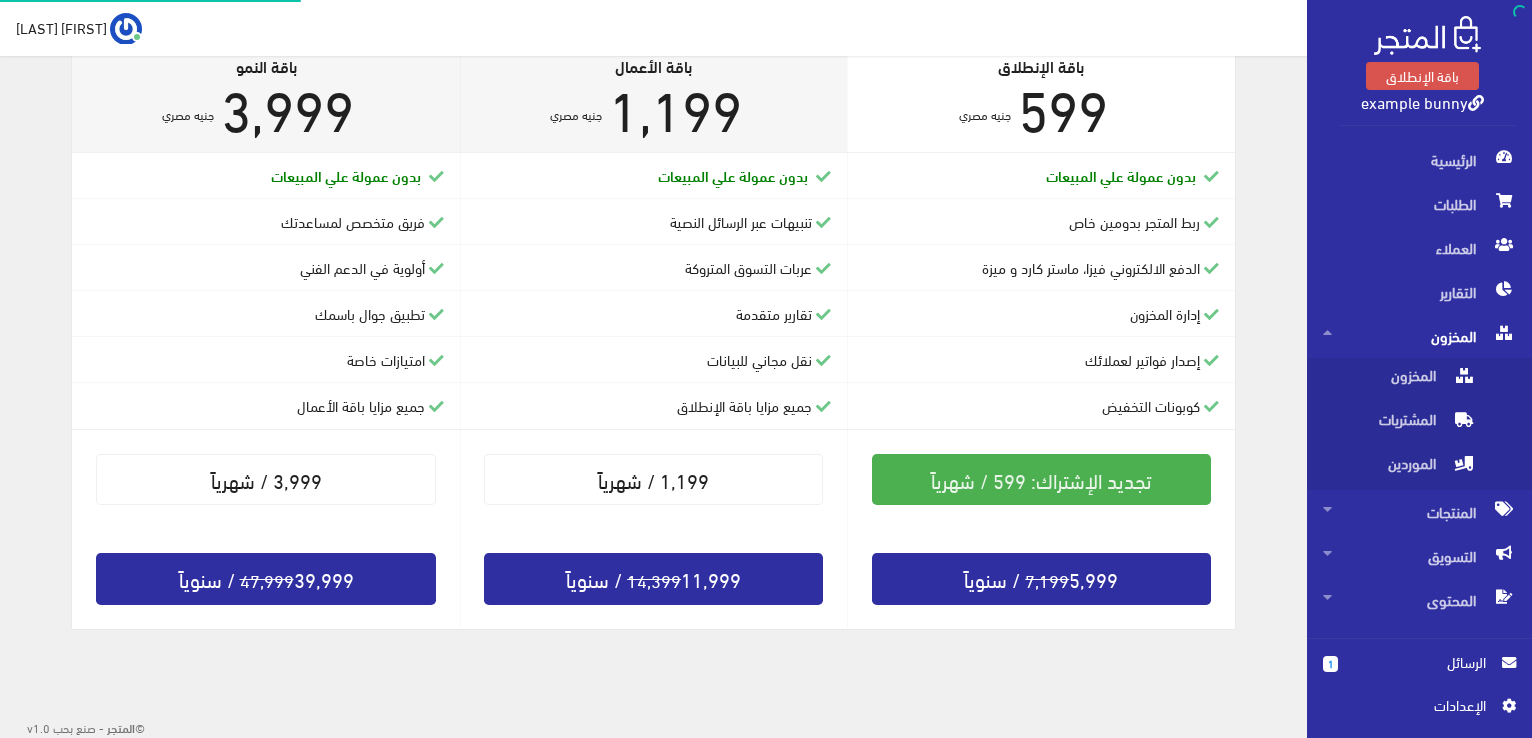 scroll, scrollTop: 0, scrollLeft: 0, axis: both 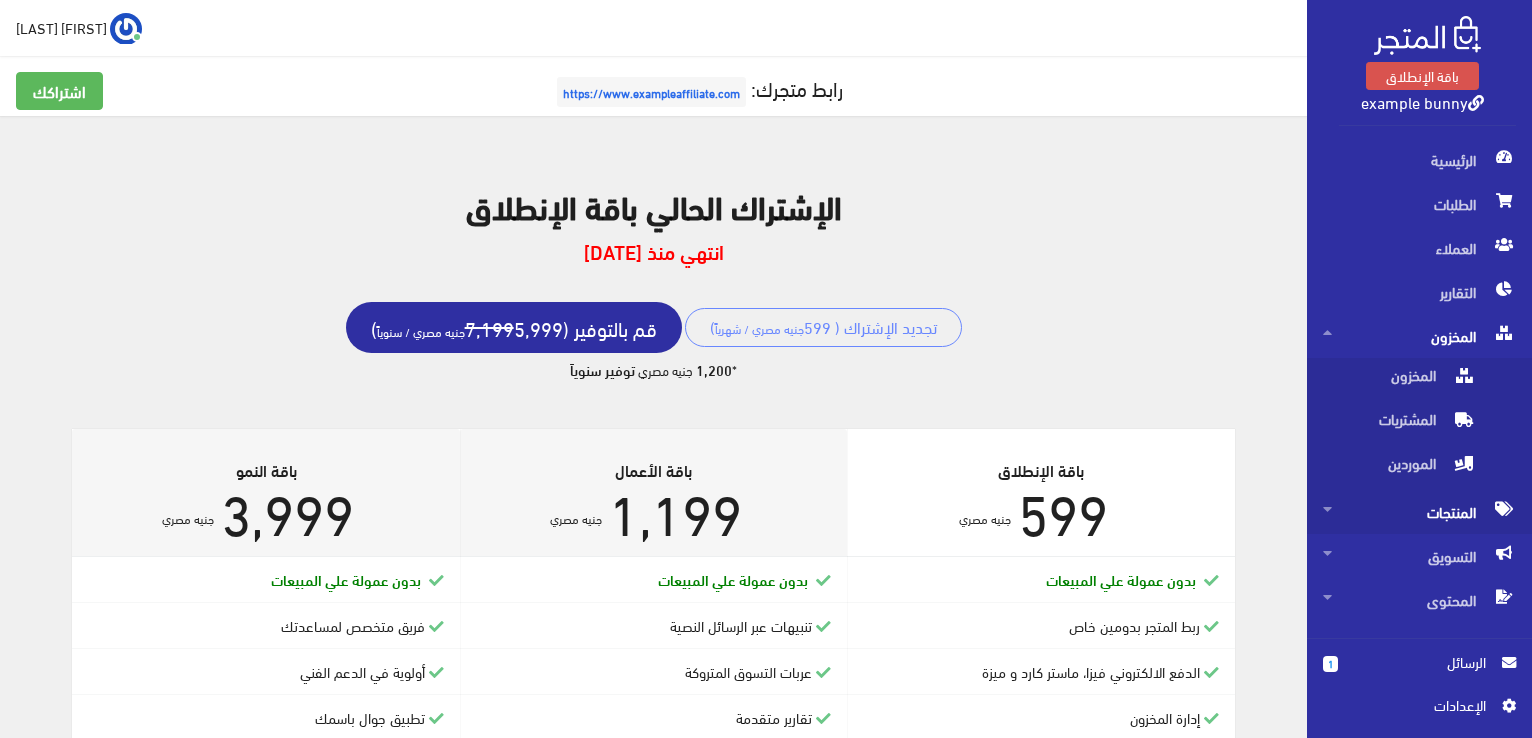 click on "المنتجات" at bounding box center (1419, 512) 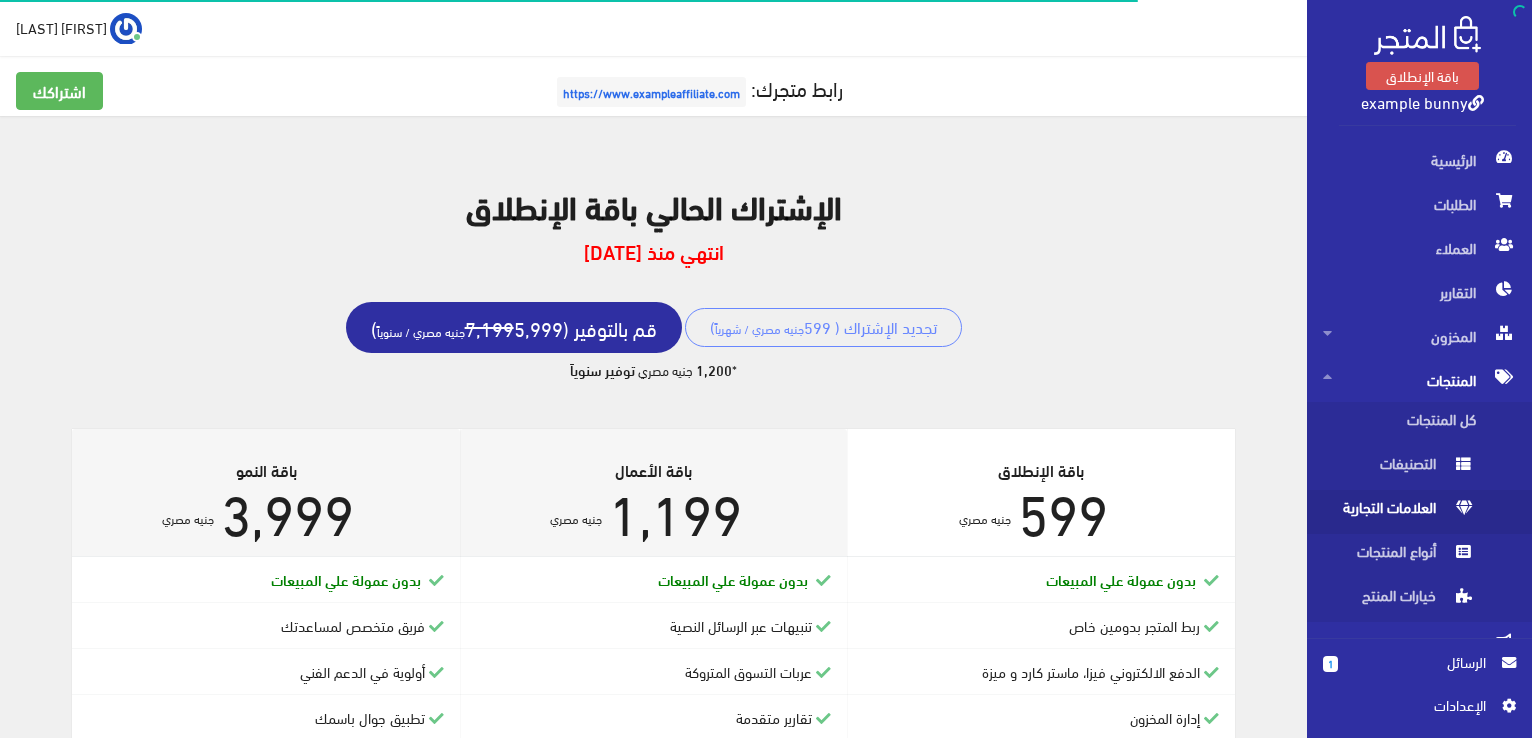 scroll, scrollTop: 70, scrollLeft: 0, axis: vertical 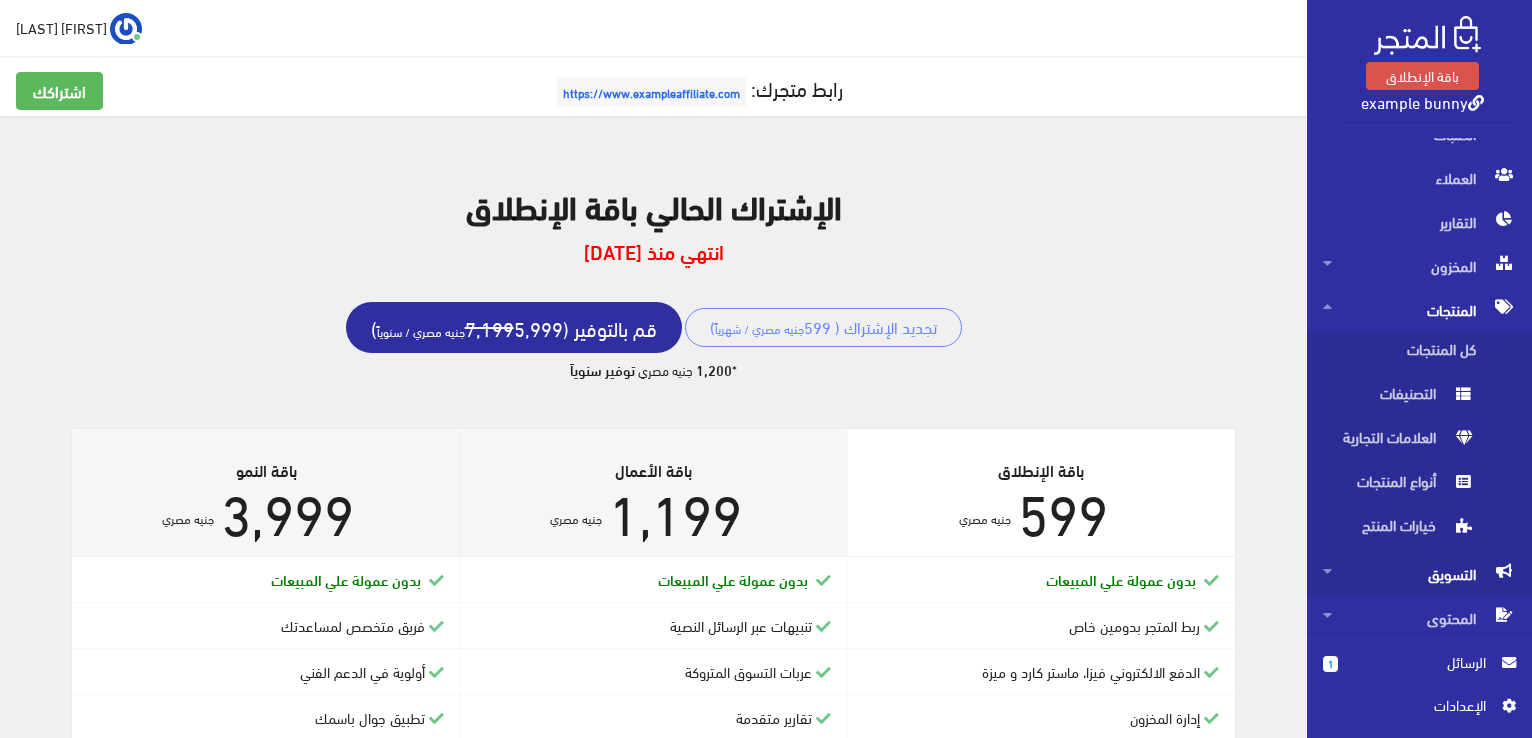 click on "التسويق" at bounding box center [1419, 574] 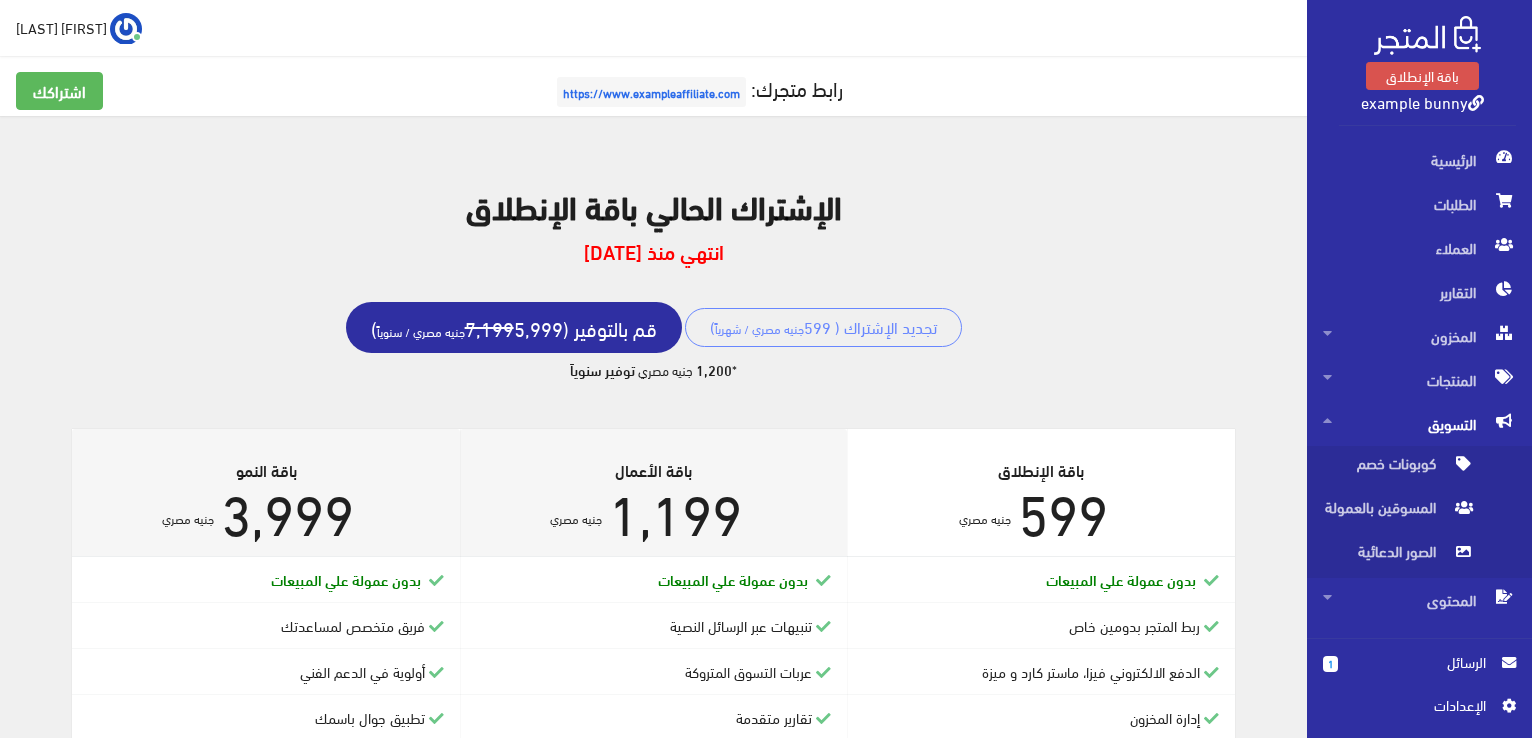 scroll, scrollTop: 0, scrollLeft: 0, axis: both 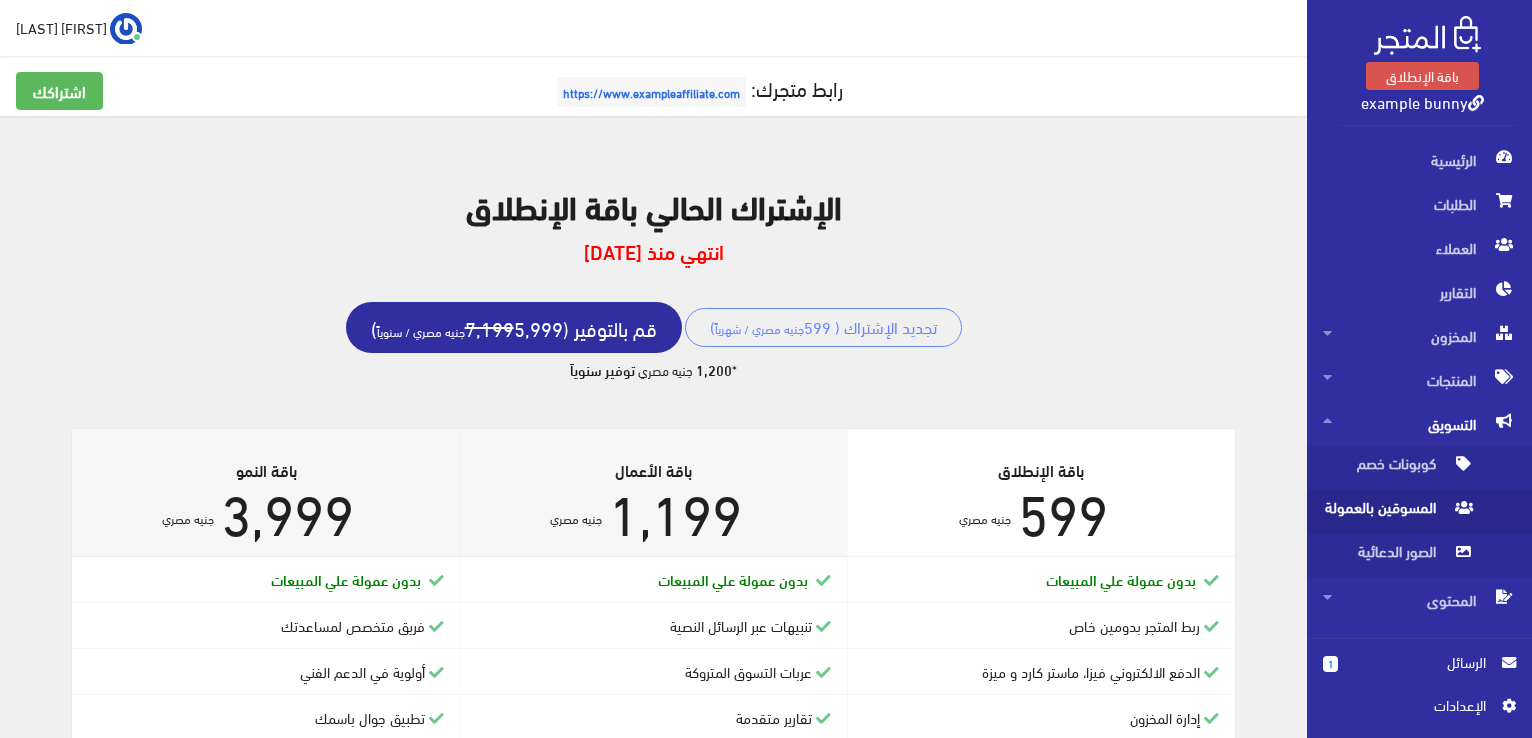 click on "المسوقين بالعمولة" at bounding box center (1399, 512) 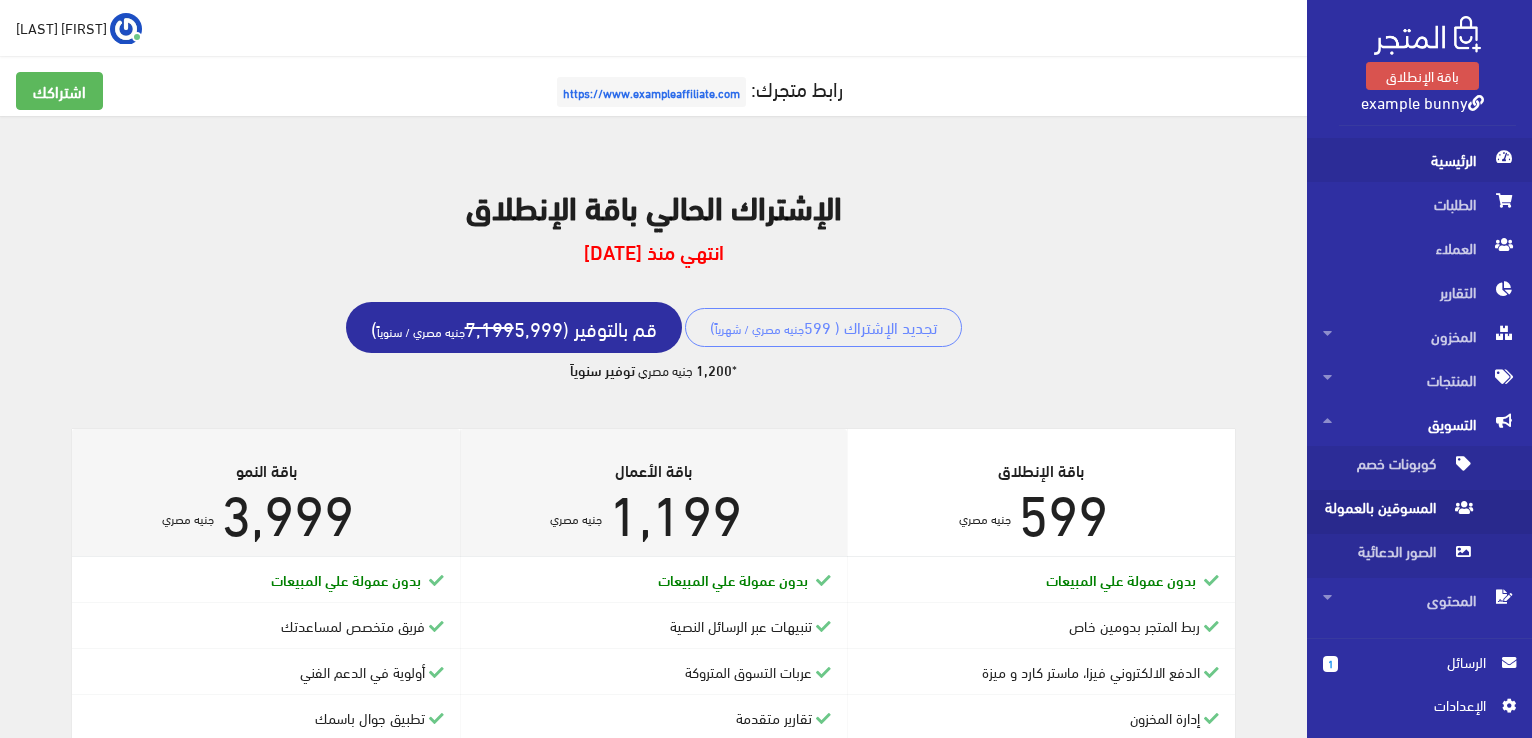 click on "الرئيسية" at bounding box center (1419, 160) 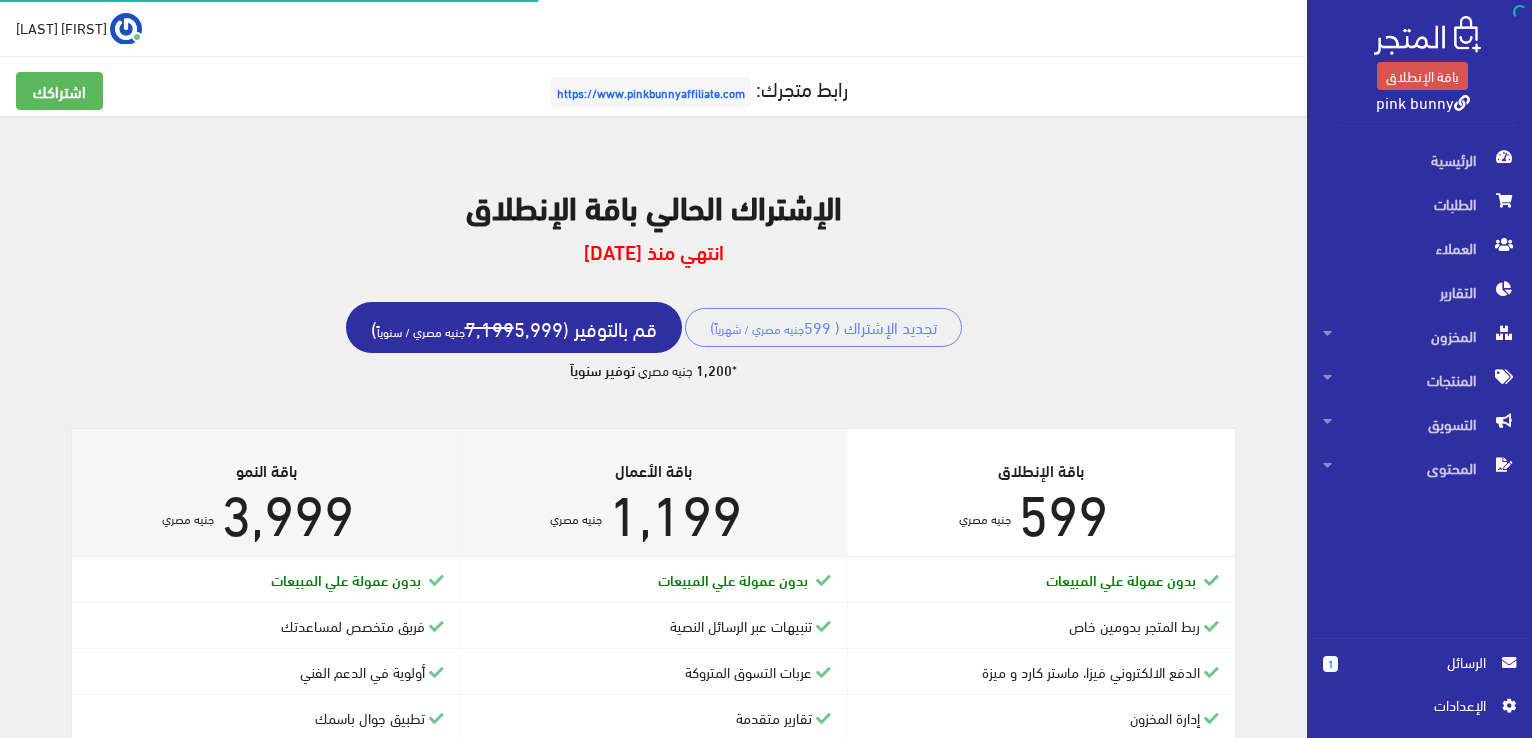 scroll, scrollTop: 0, scrollLeft: 0, axis: both 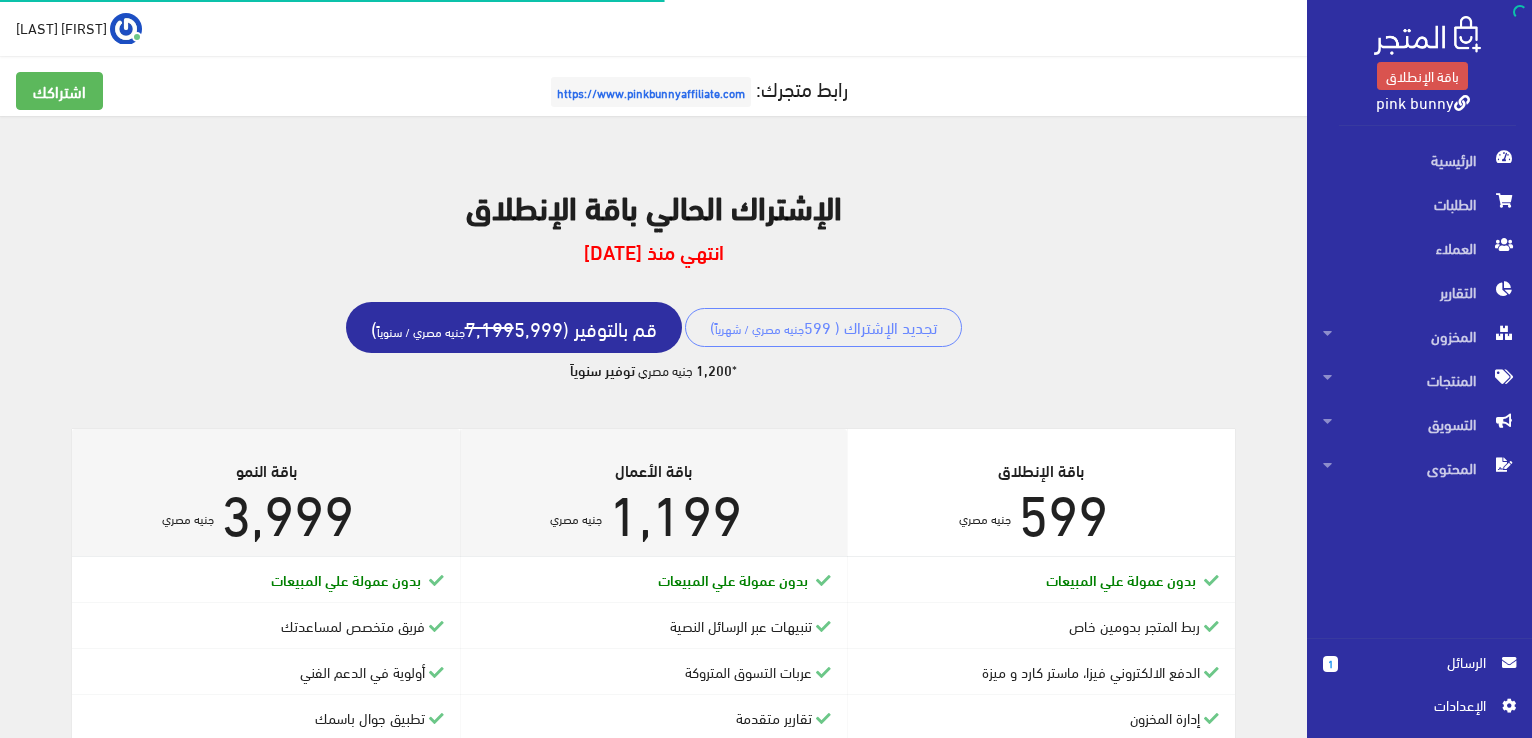 click on "[FIRST] [LAST]" at bounding box center (79, 28) 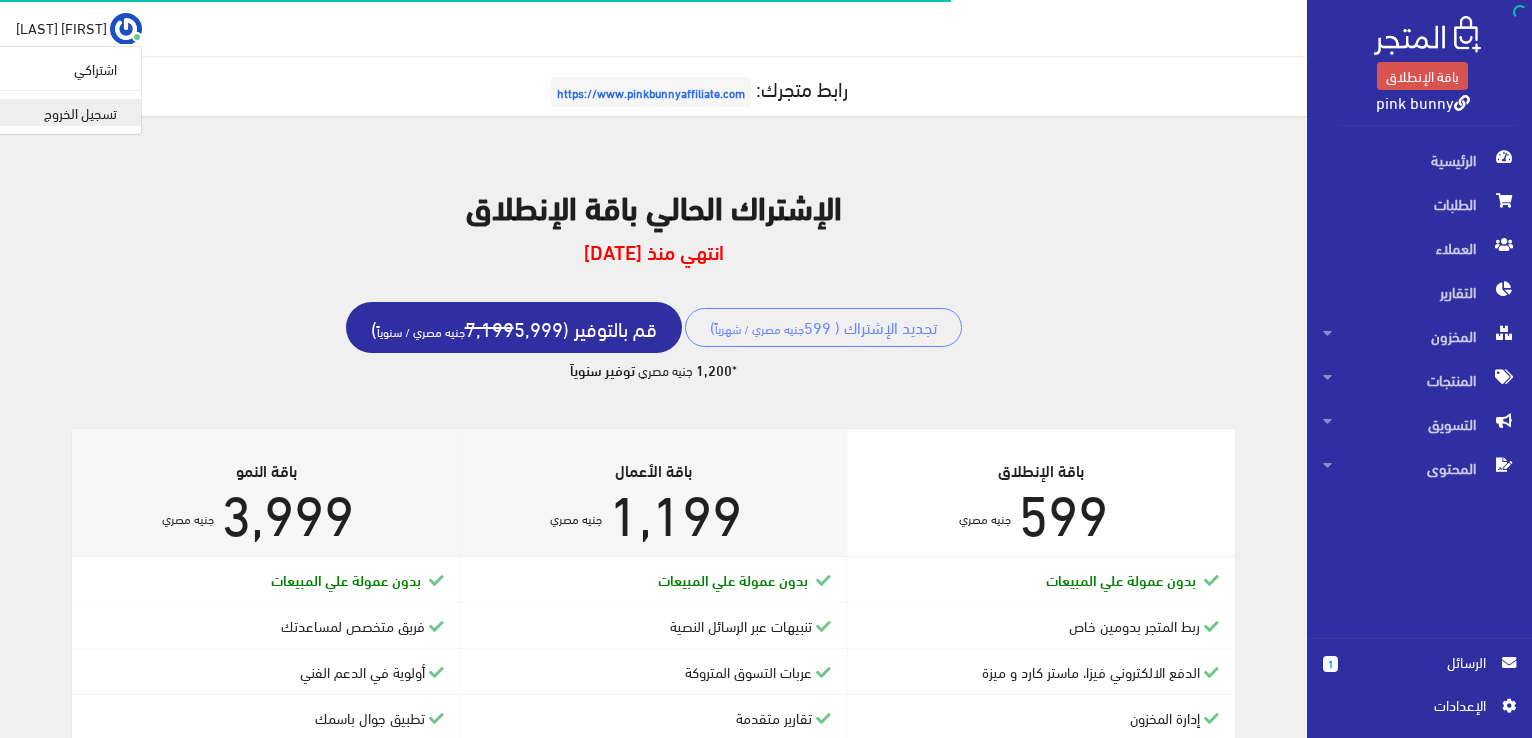 click on "تسجيل الخروج" at bounding box center (62, 112) 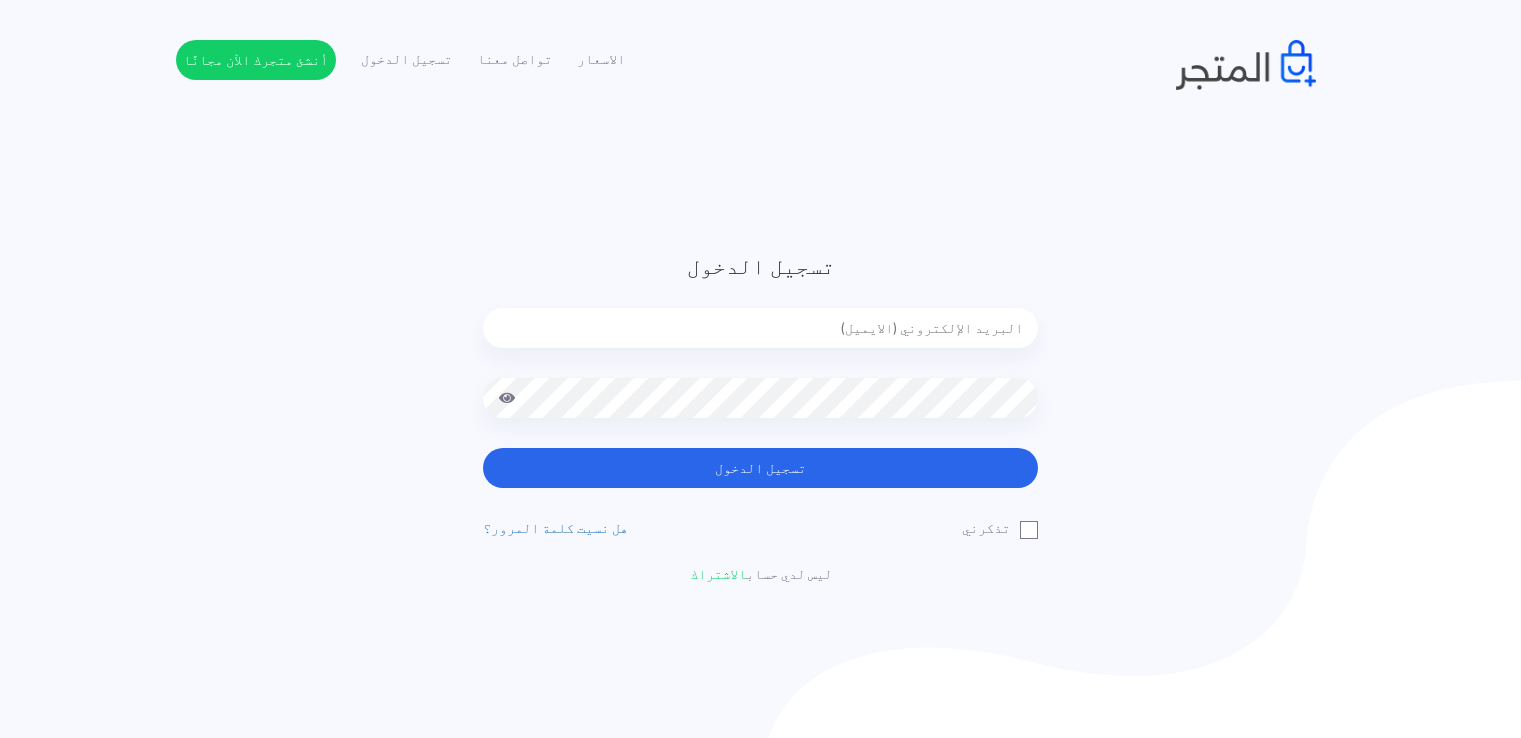 scroll, scrollTop: 0, scrollLeft: 0, axis: both 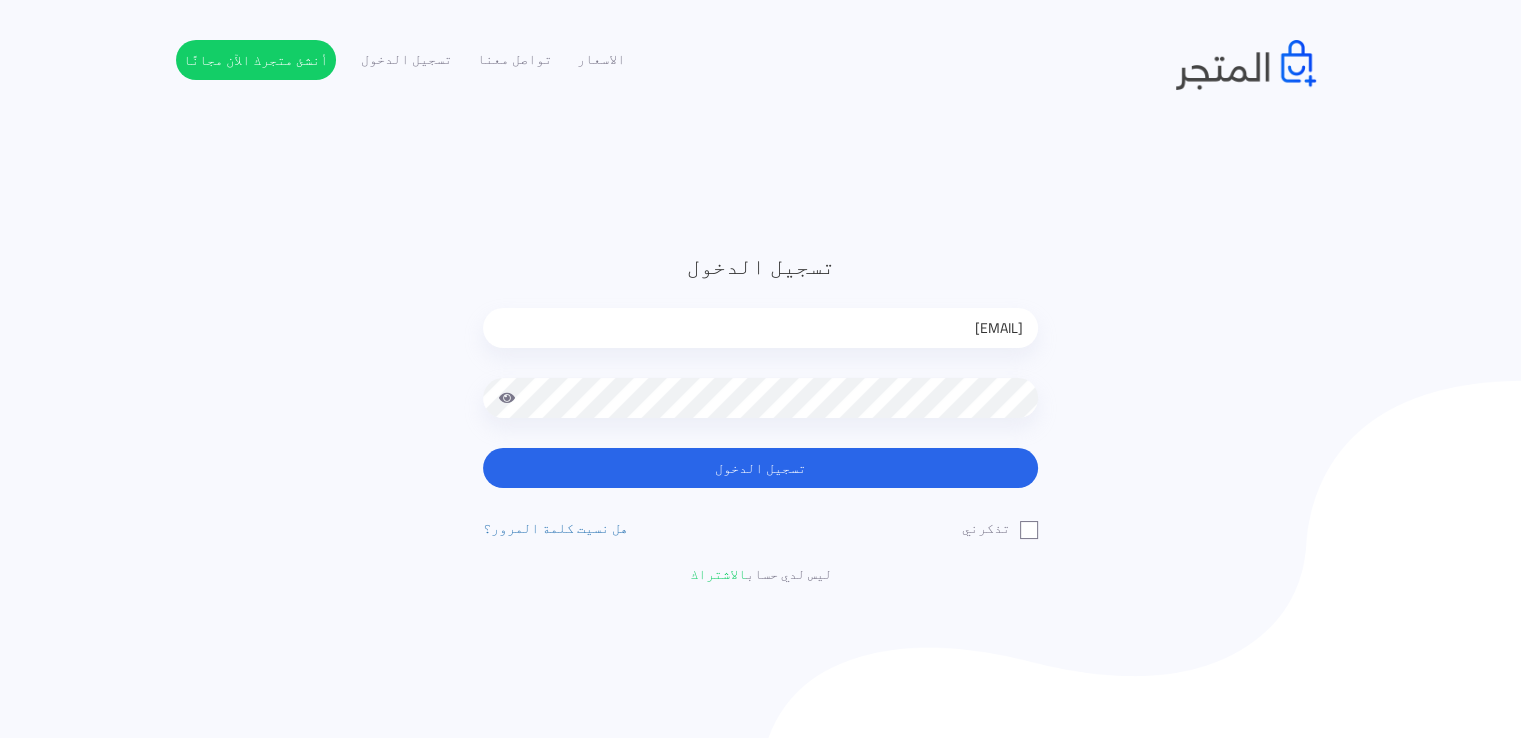 click on "[EMAIL]" at bounding box center [760, 328] 